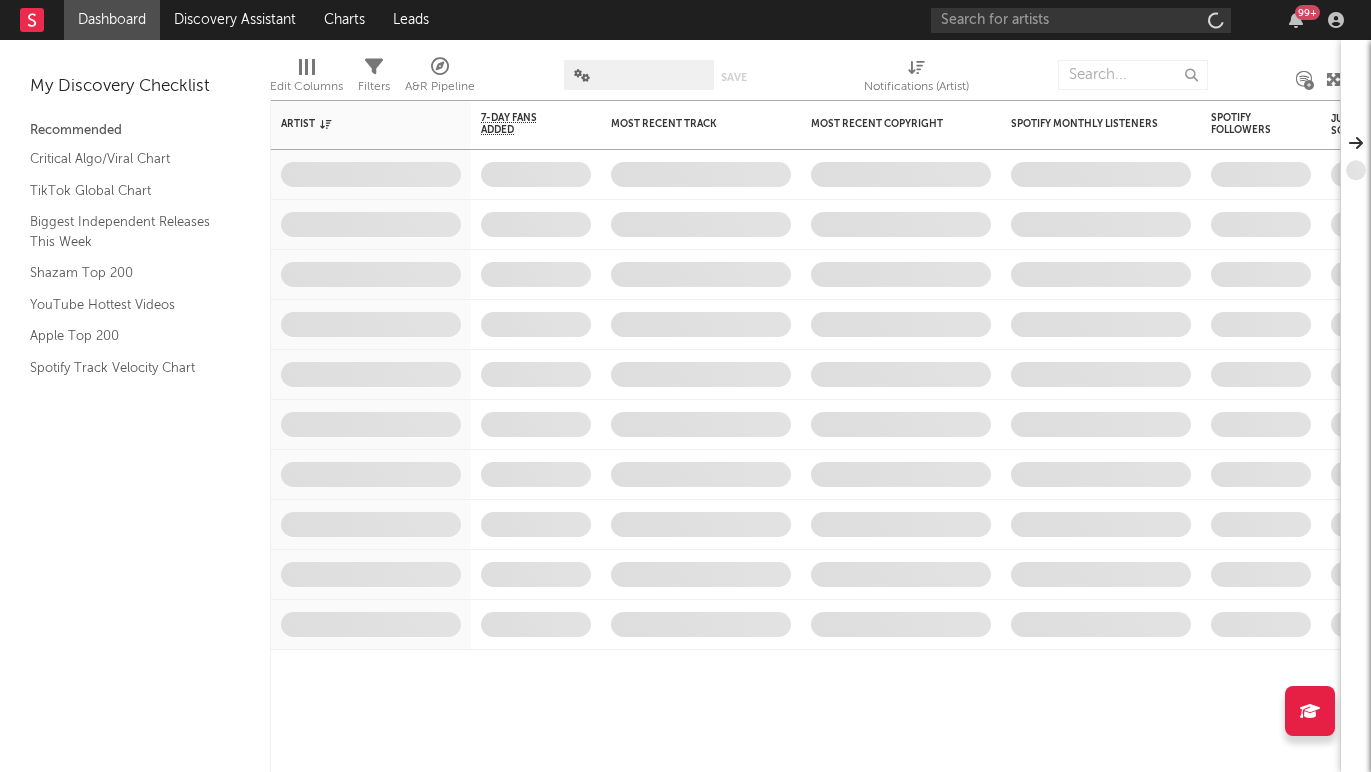 scroll, scrollTop: 0, scrollLeft: 0, axis: both 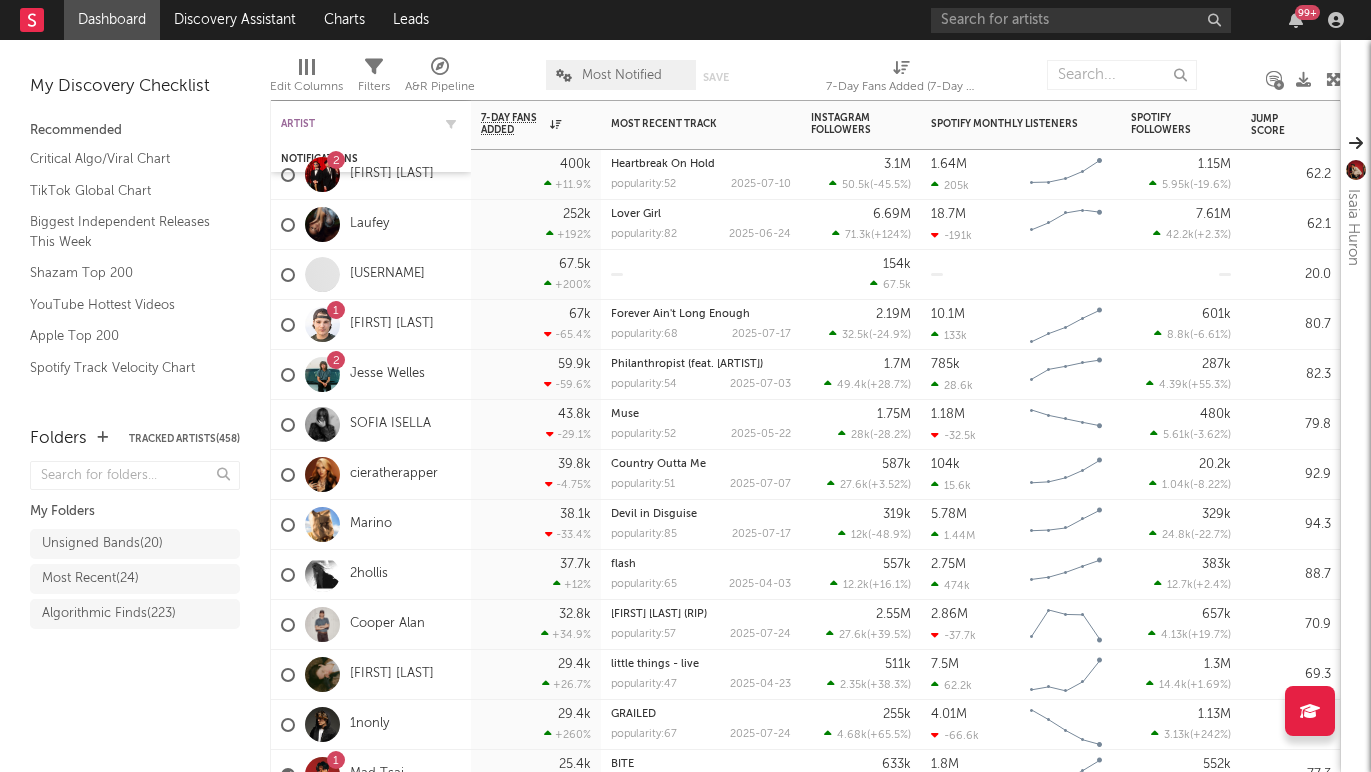 click on "Artist" at bounding box center (356, 124) 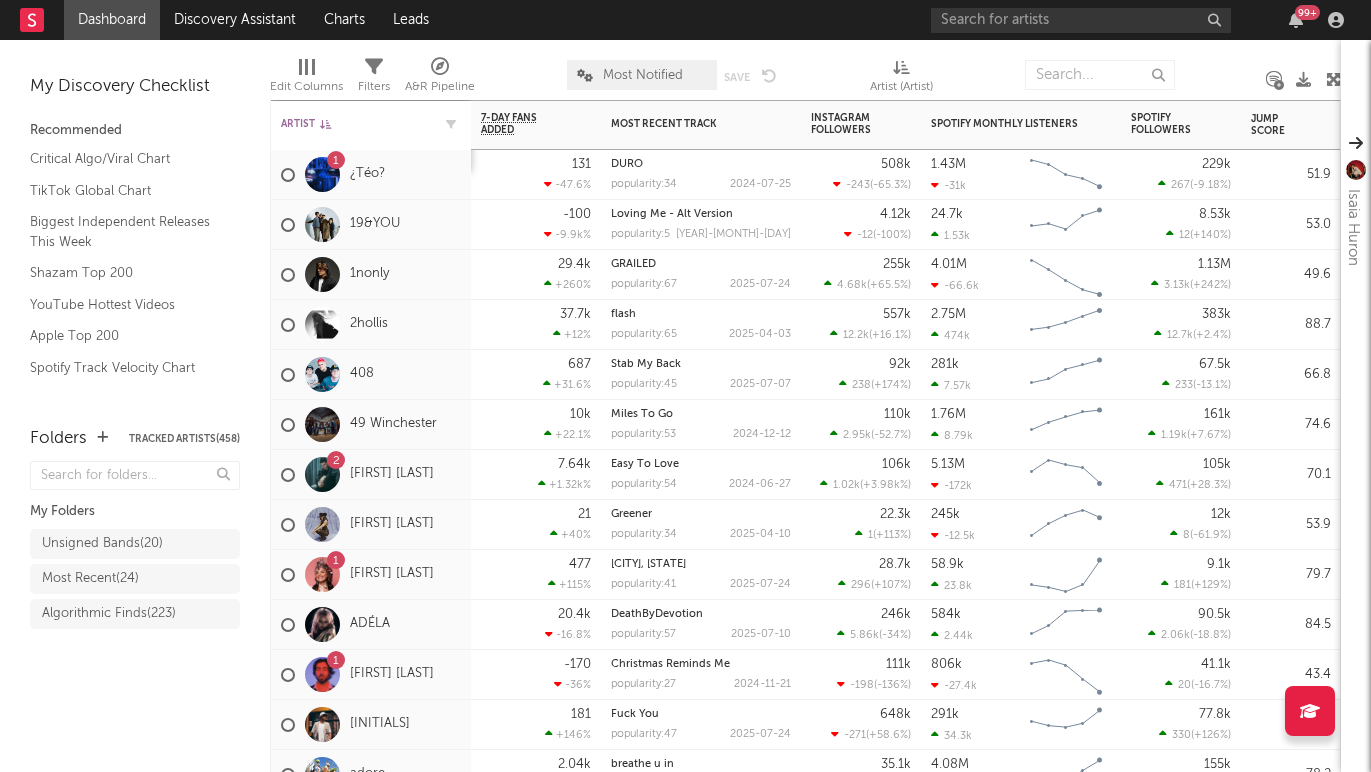 click on "Artist" at bounding box center (356, 124) 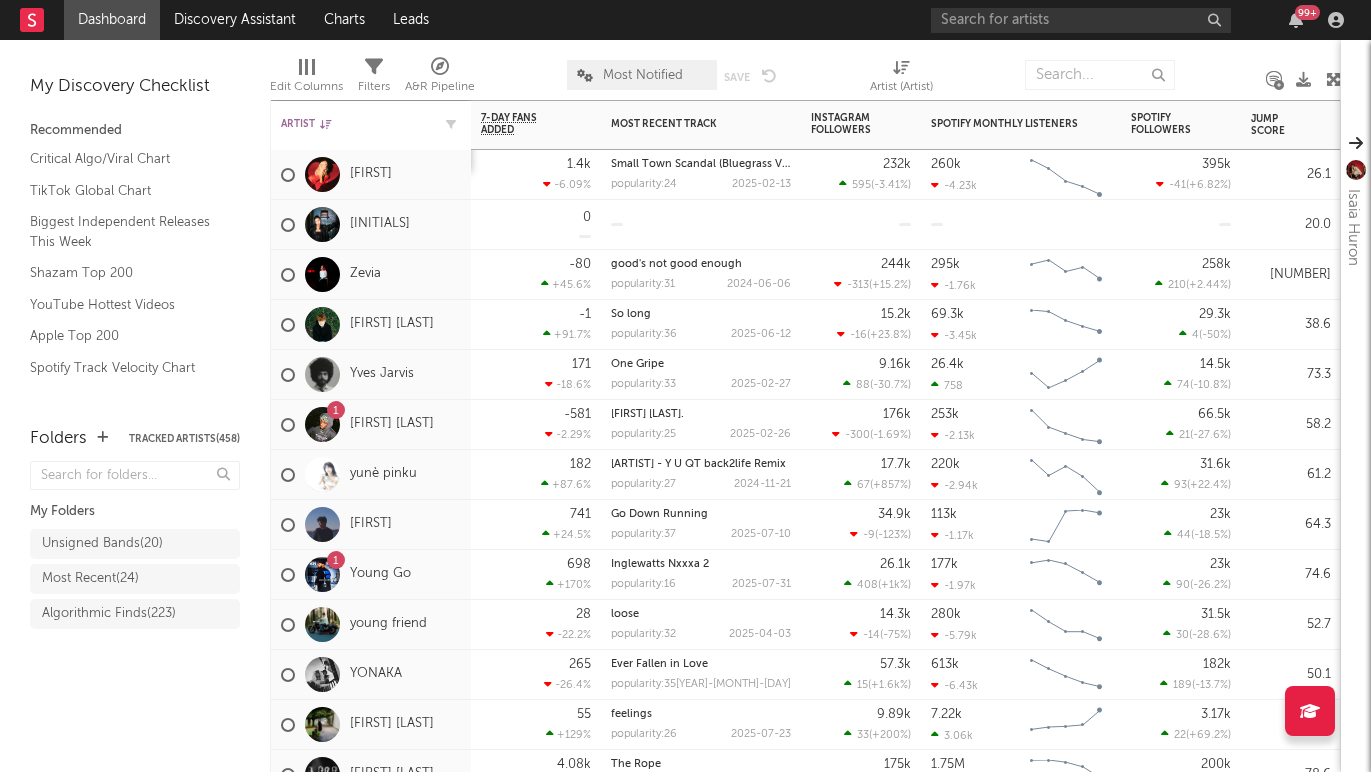 click on "Artist" at bounding box center (356, 124) 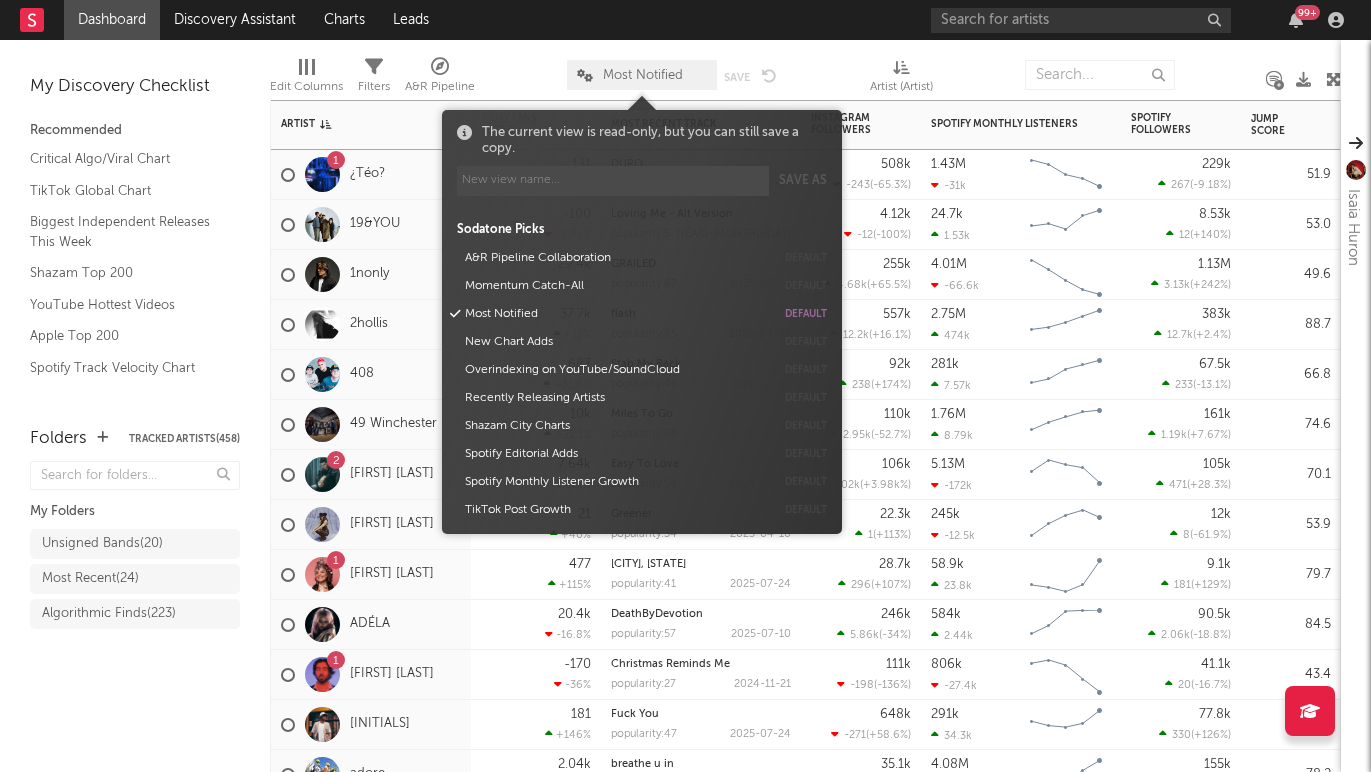 click on "Most Notified" at bounding box center (642, 75) 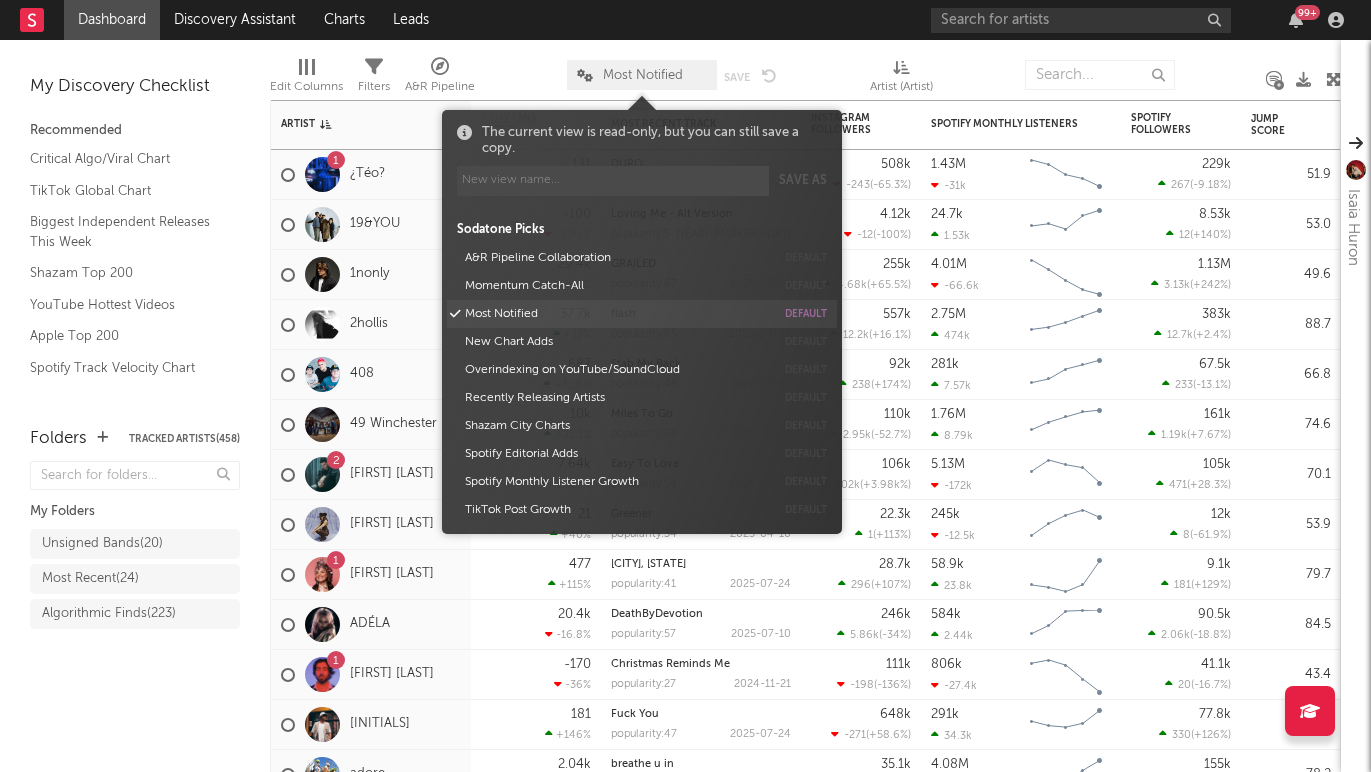 click on "Most Notified" at bounding box center (616, 314) 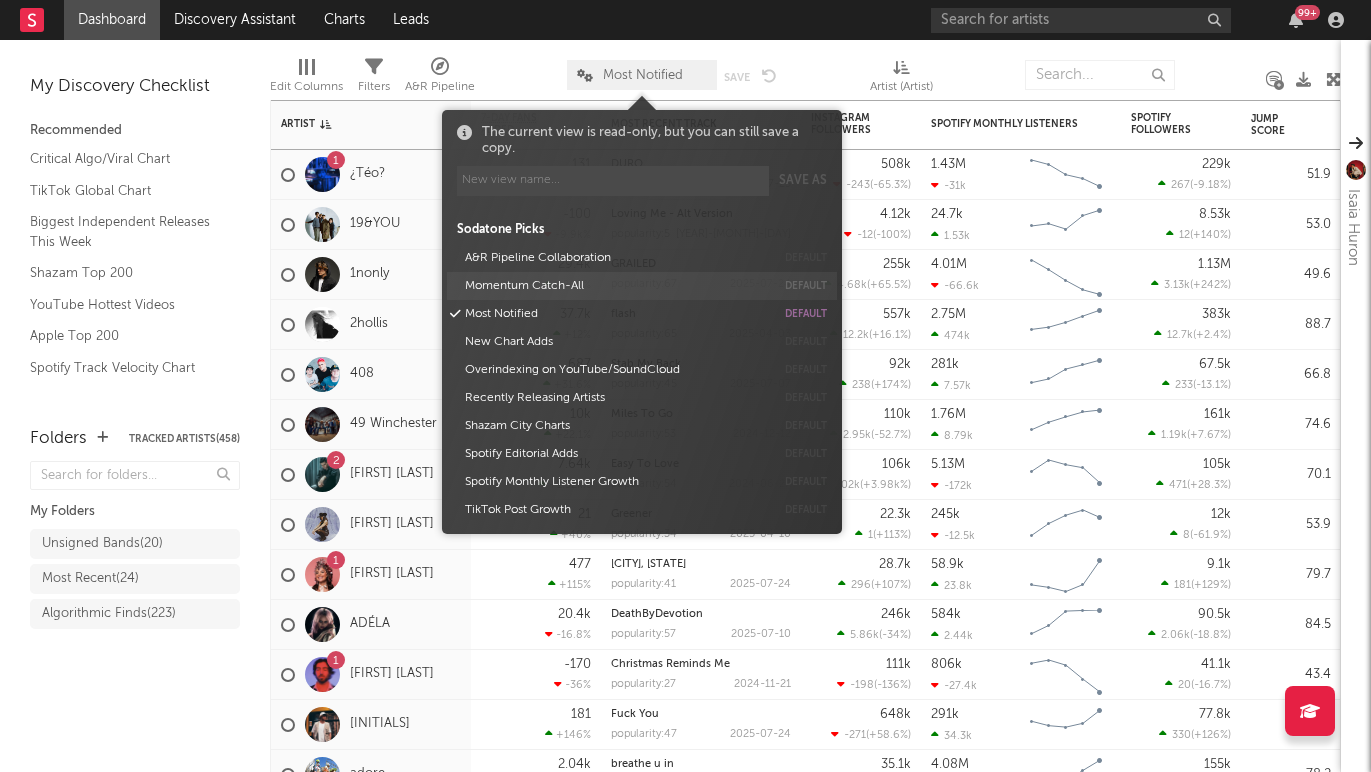 click on "Momentum Catch-All" at bounding box center (616, 286) 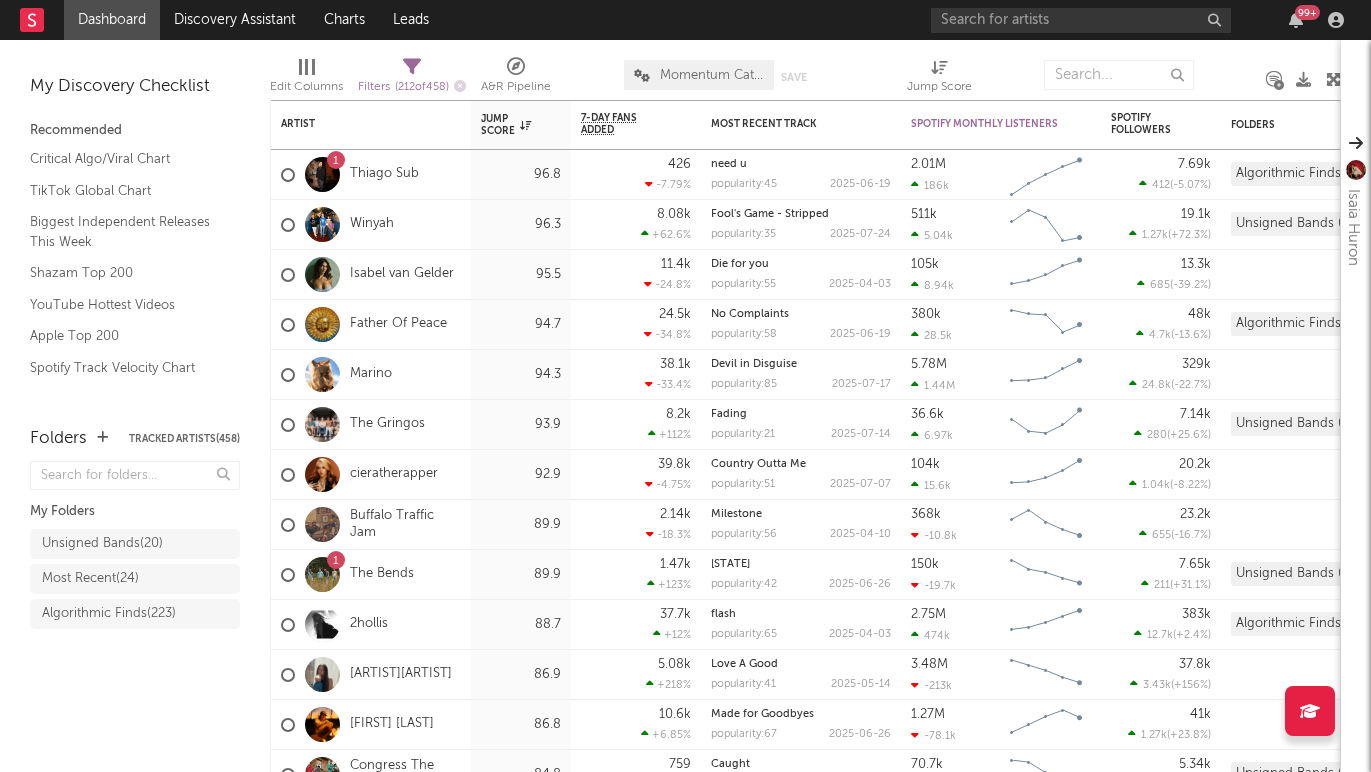 click on "Folders Tracked Artists  ( 458 ) My Folders Unsigned Bands  ( 20 ) Most Recent  ( 24 ) Algorithmic Finds  ( 223 )" at bounding box center (135, 589) 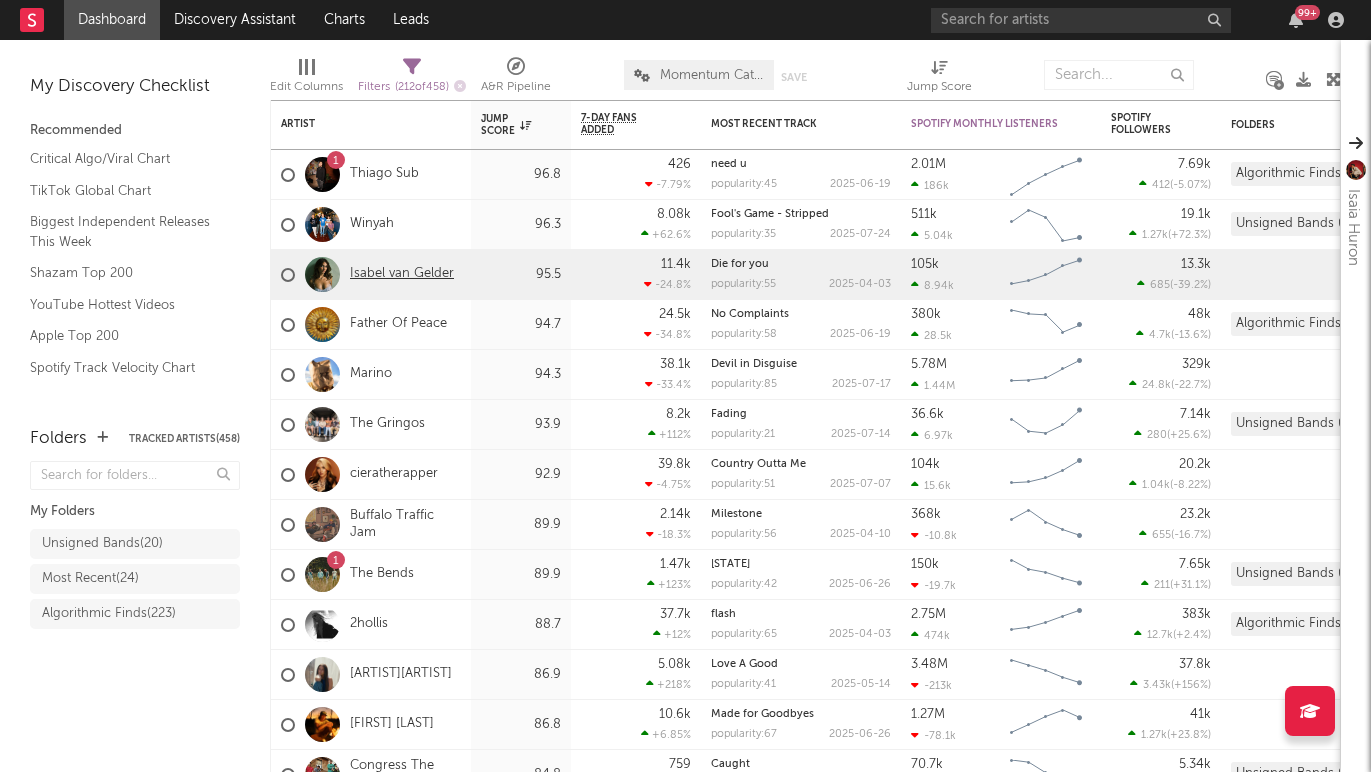 click on "Isabel van Gelder" at bounding box center (402, 274) 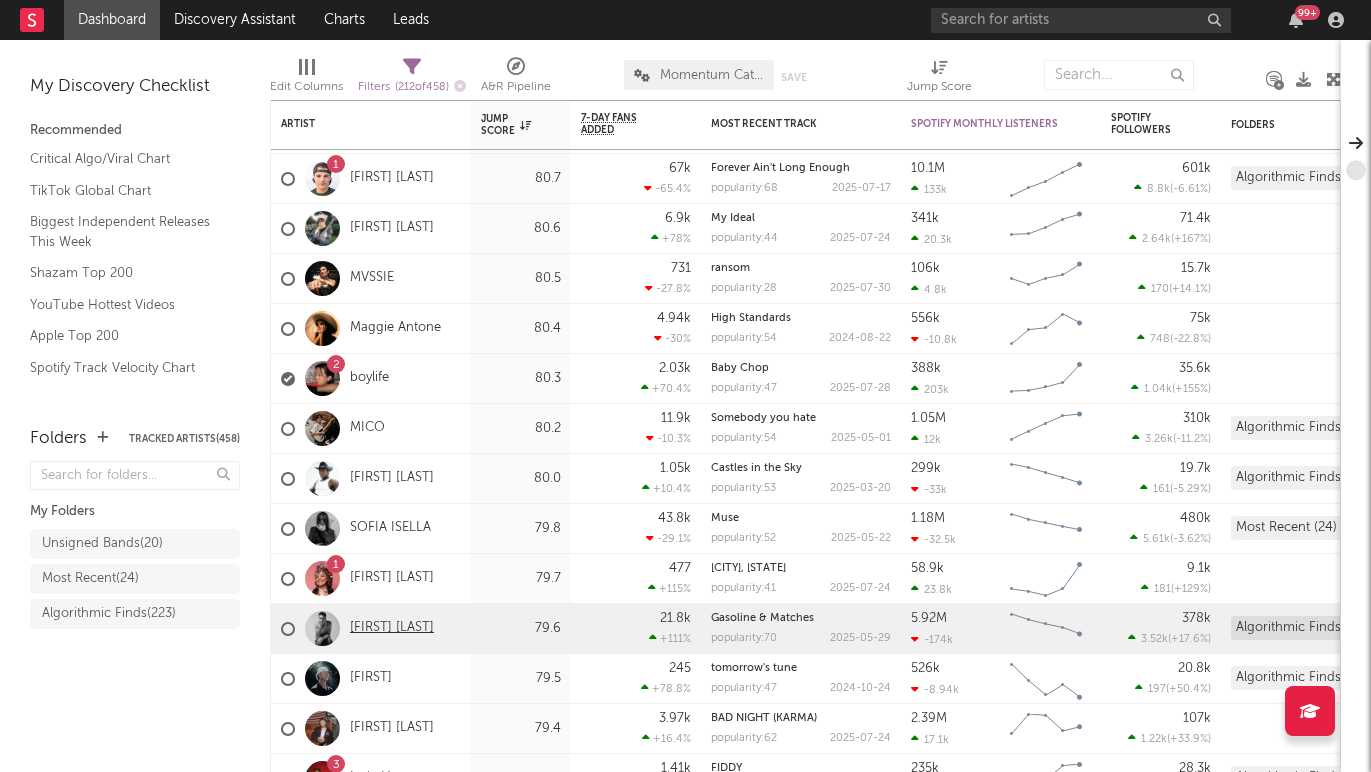 click on "[FIRST] [LAST]" at bounding box center (392, 628) 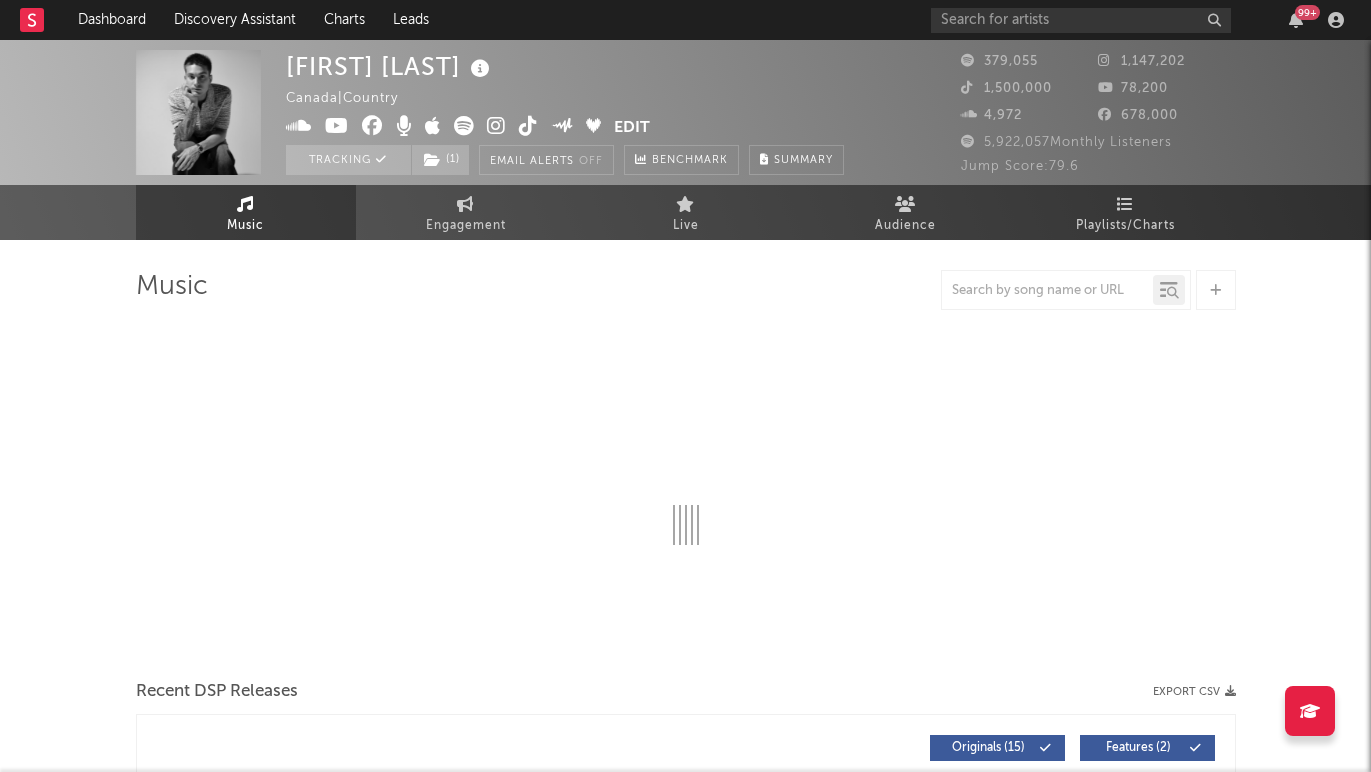 select on "6m" 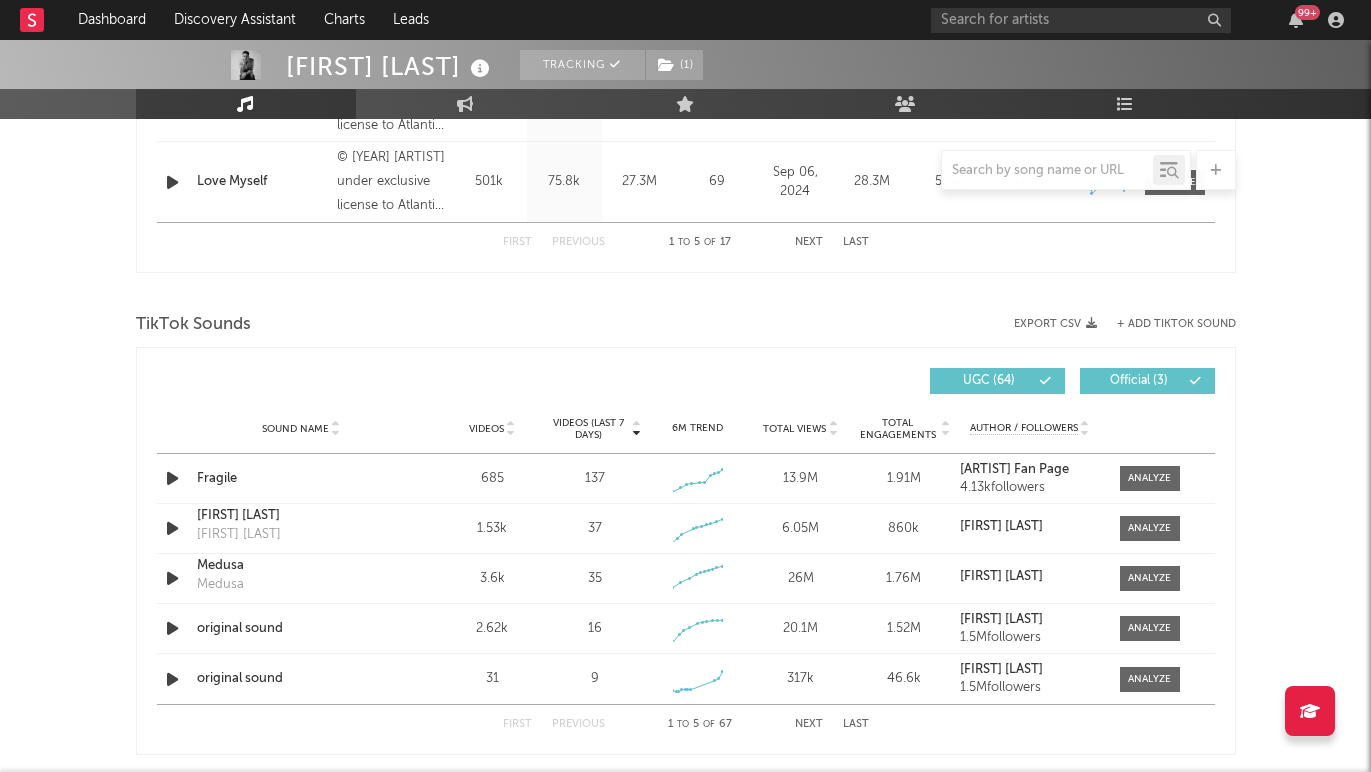 scroll, scrollTop: 1184, scrollLeft: 0, axis: vertical 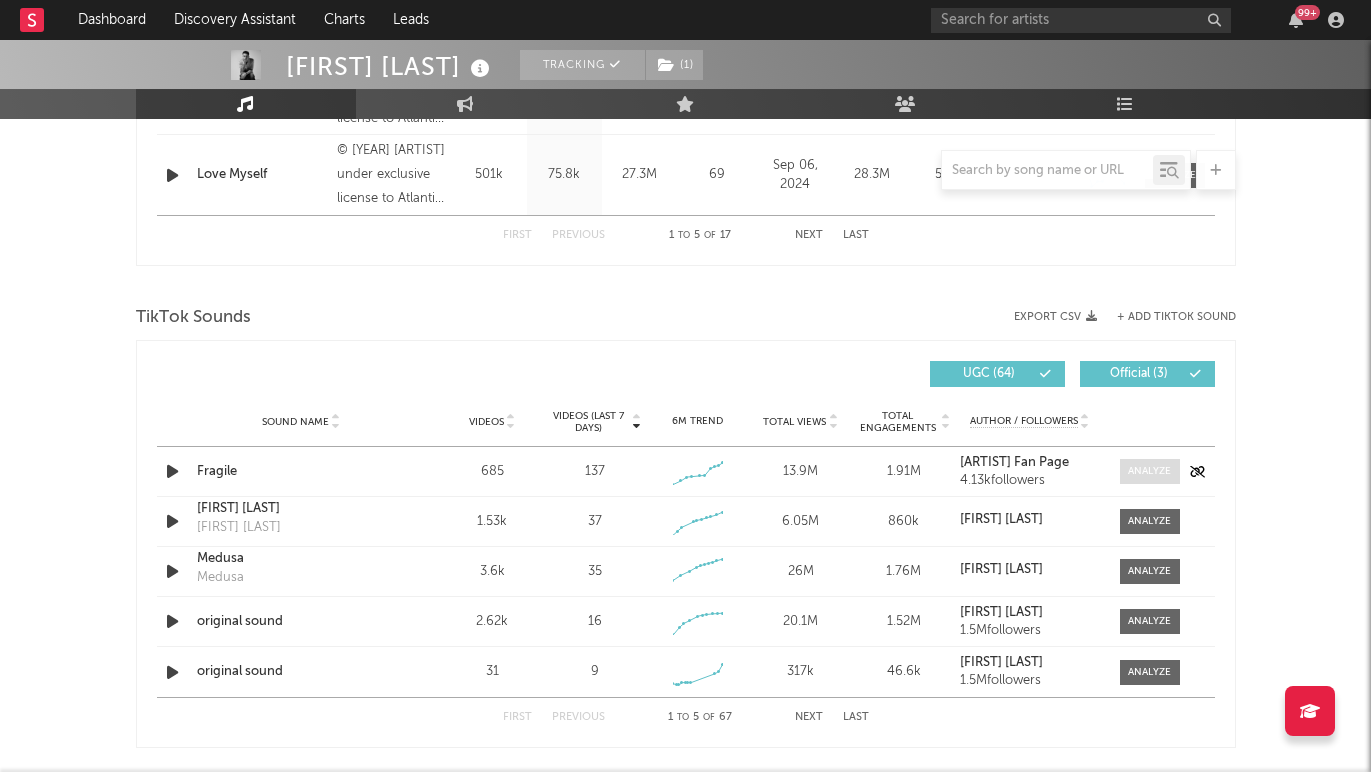 click at bounding box center (1149, 471) 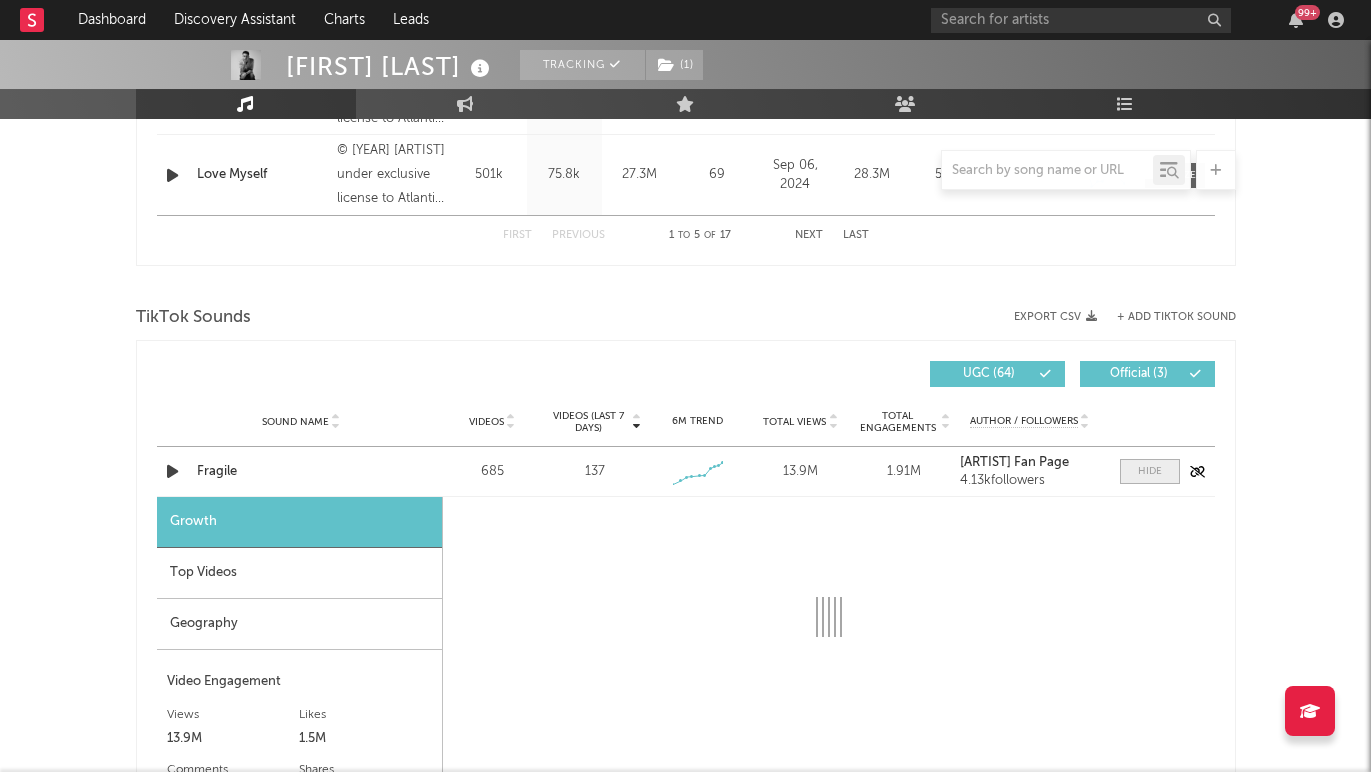 select on "1w" 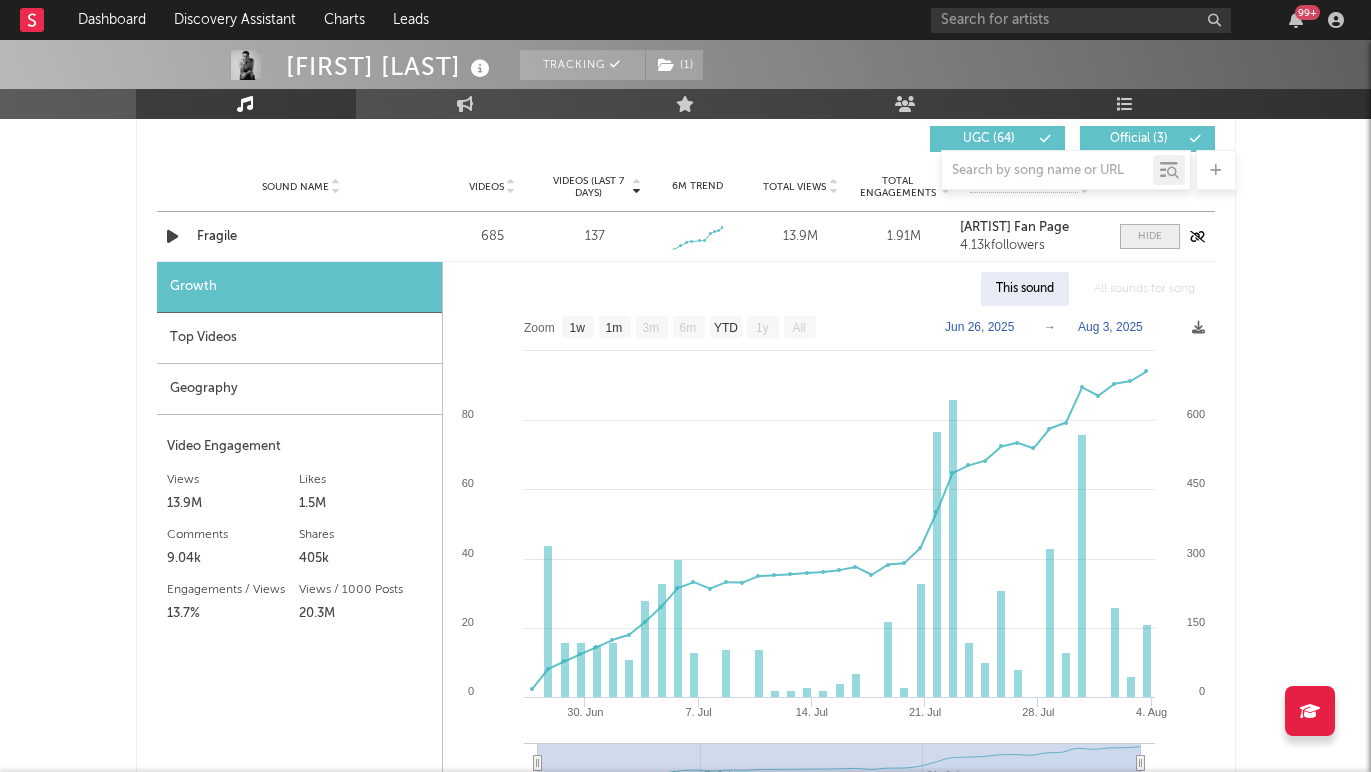 scroll, scrollTop: 1426, scrollLeft: 0, axis: vertical 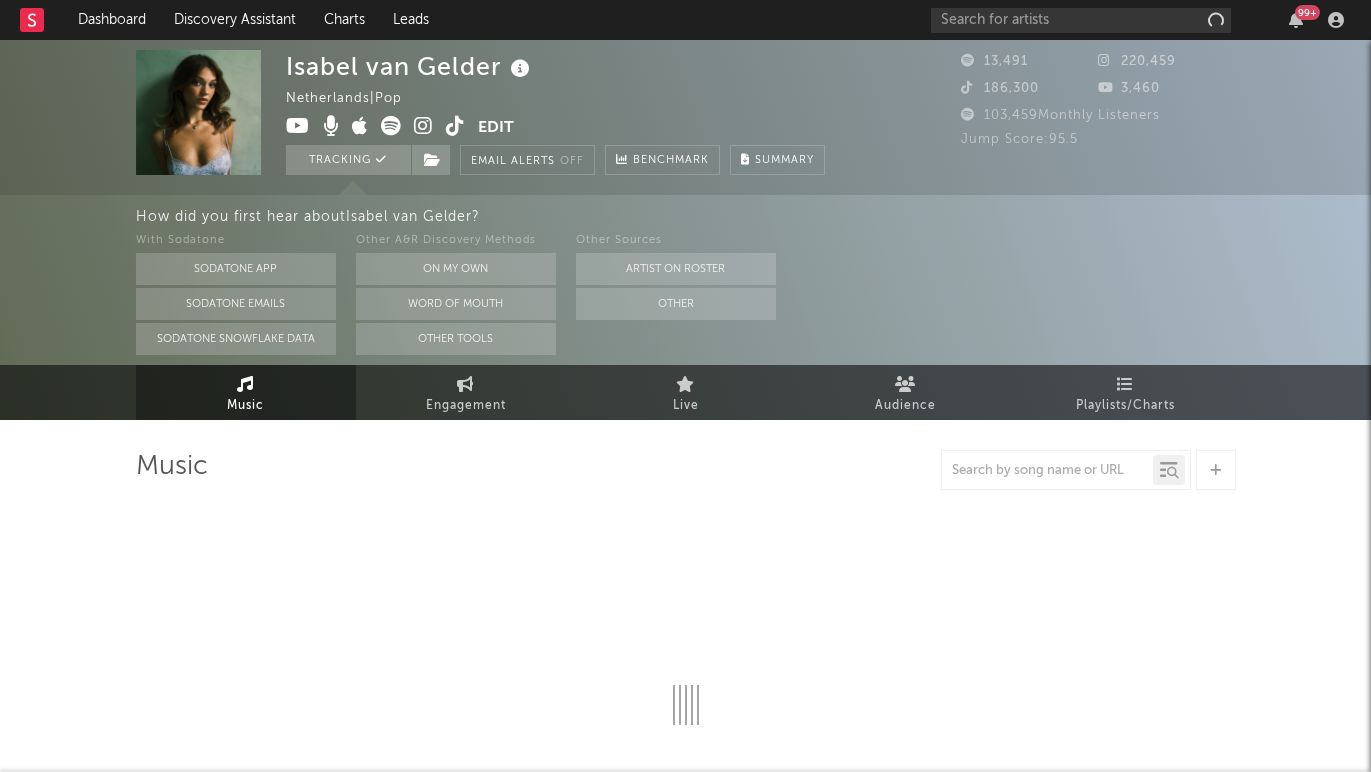select on "1w" 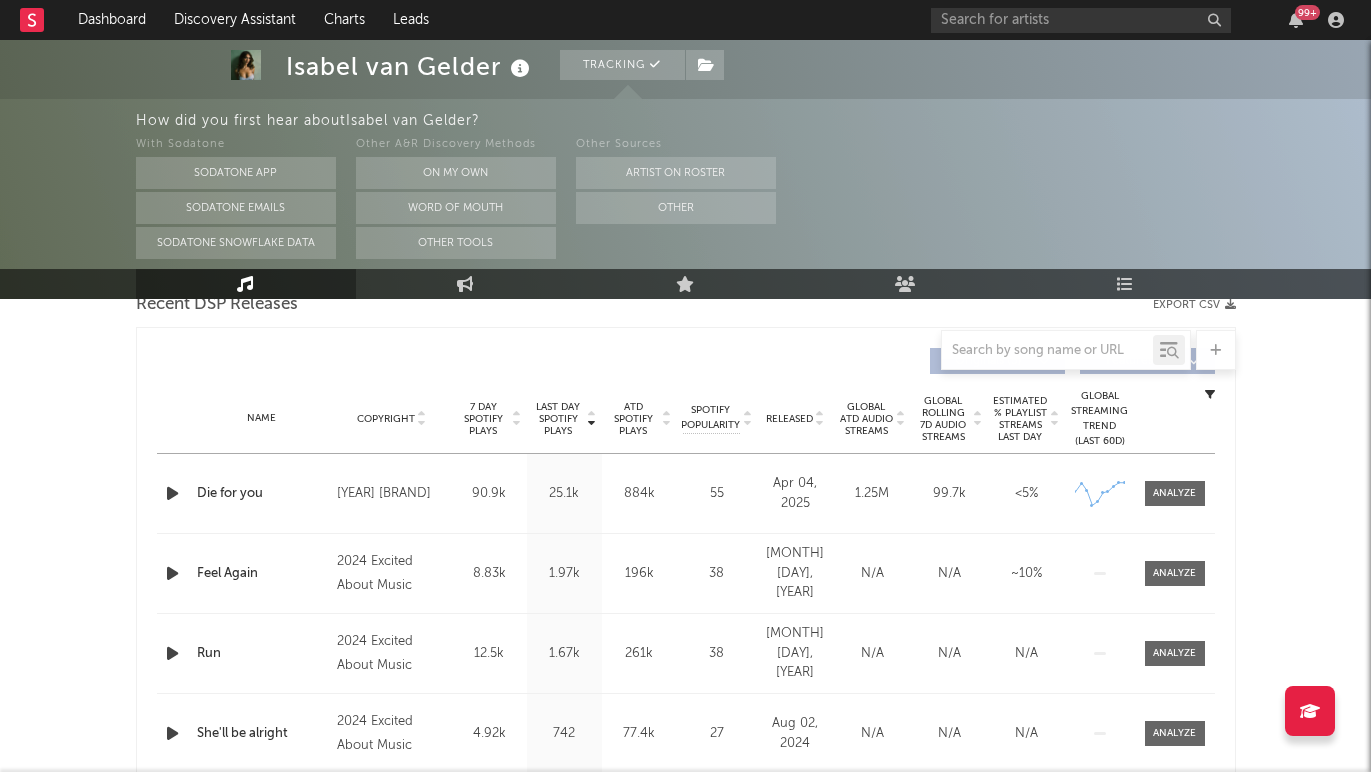 scroll, scrollTop: 771, scrollLeft: 0, axis: vertical 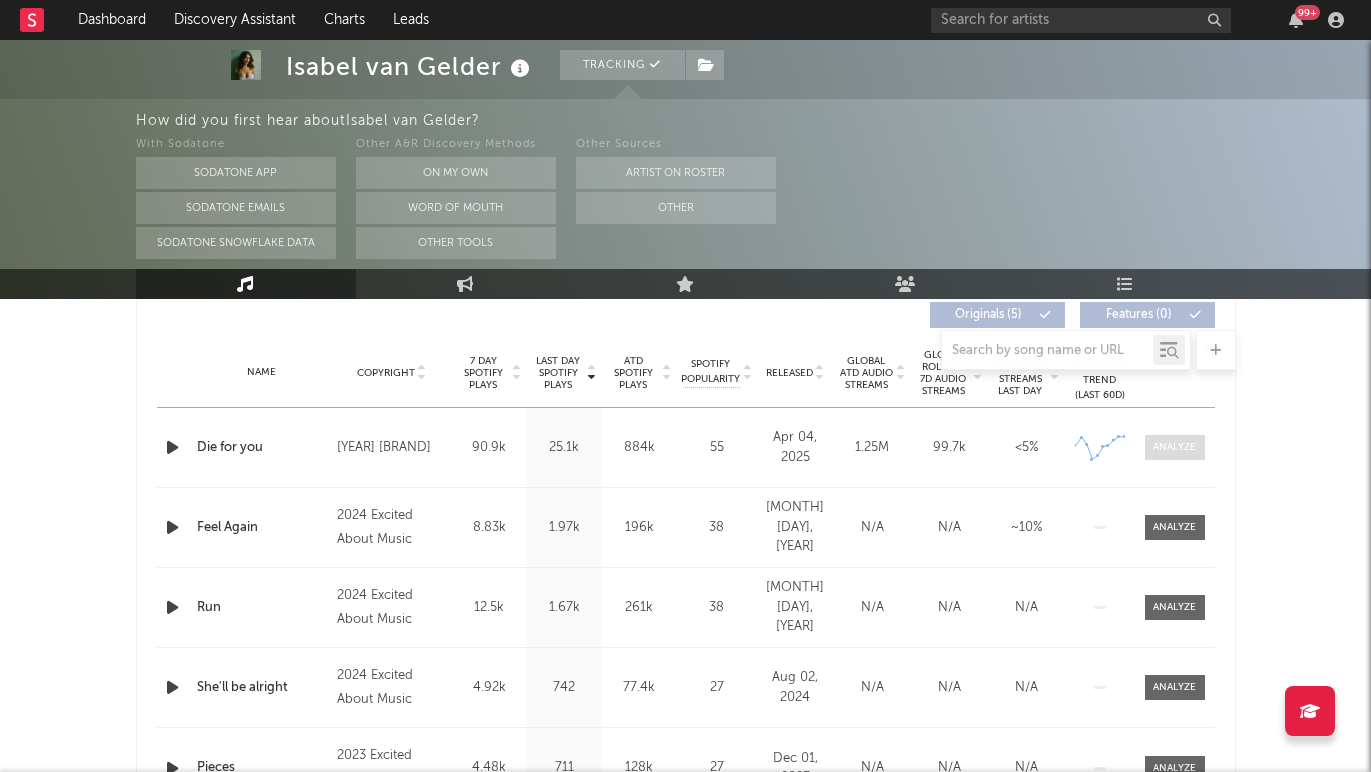 click at bounding box center (1174, 447) 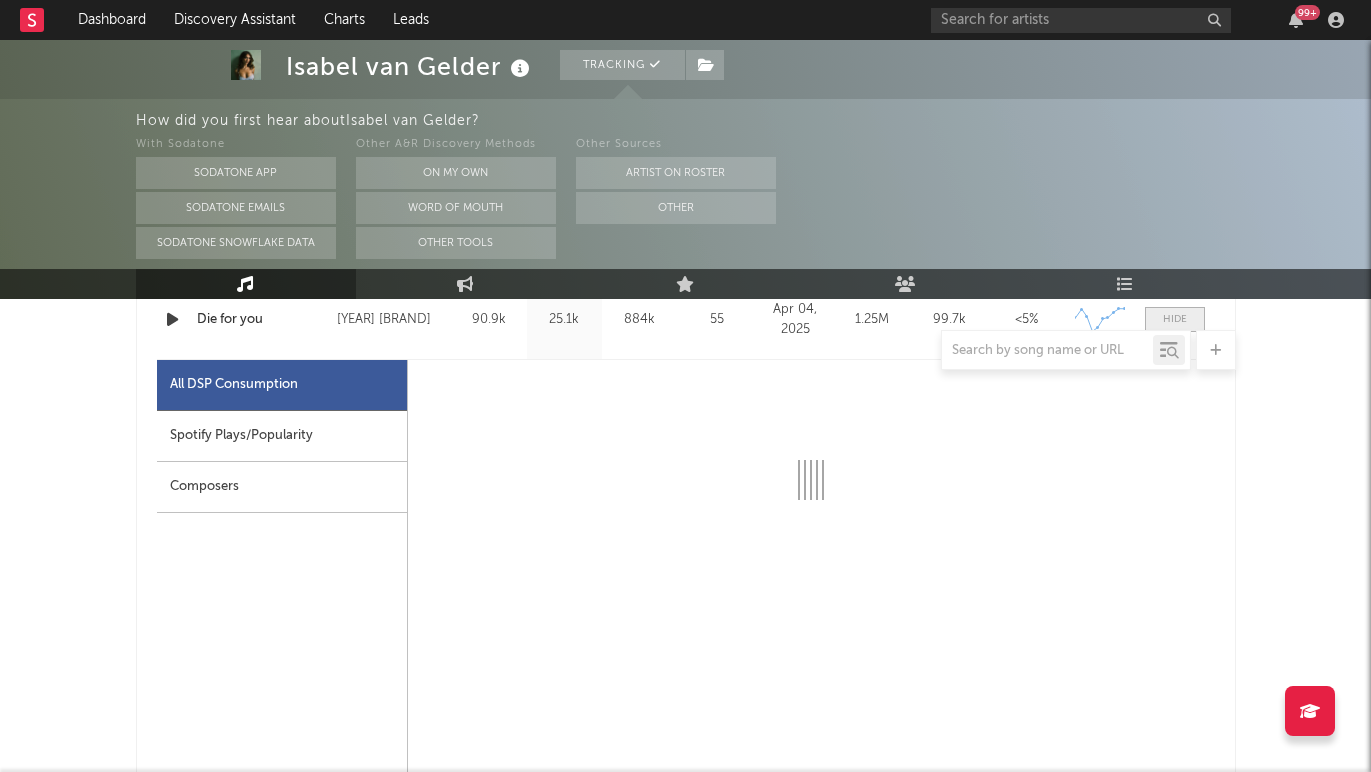 scroll, scrollTop: 957, scrollLeft: 0, axis: vertical 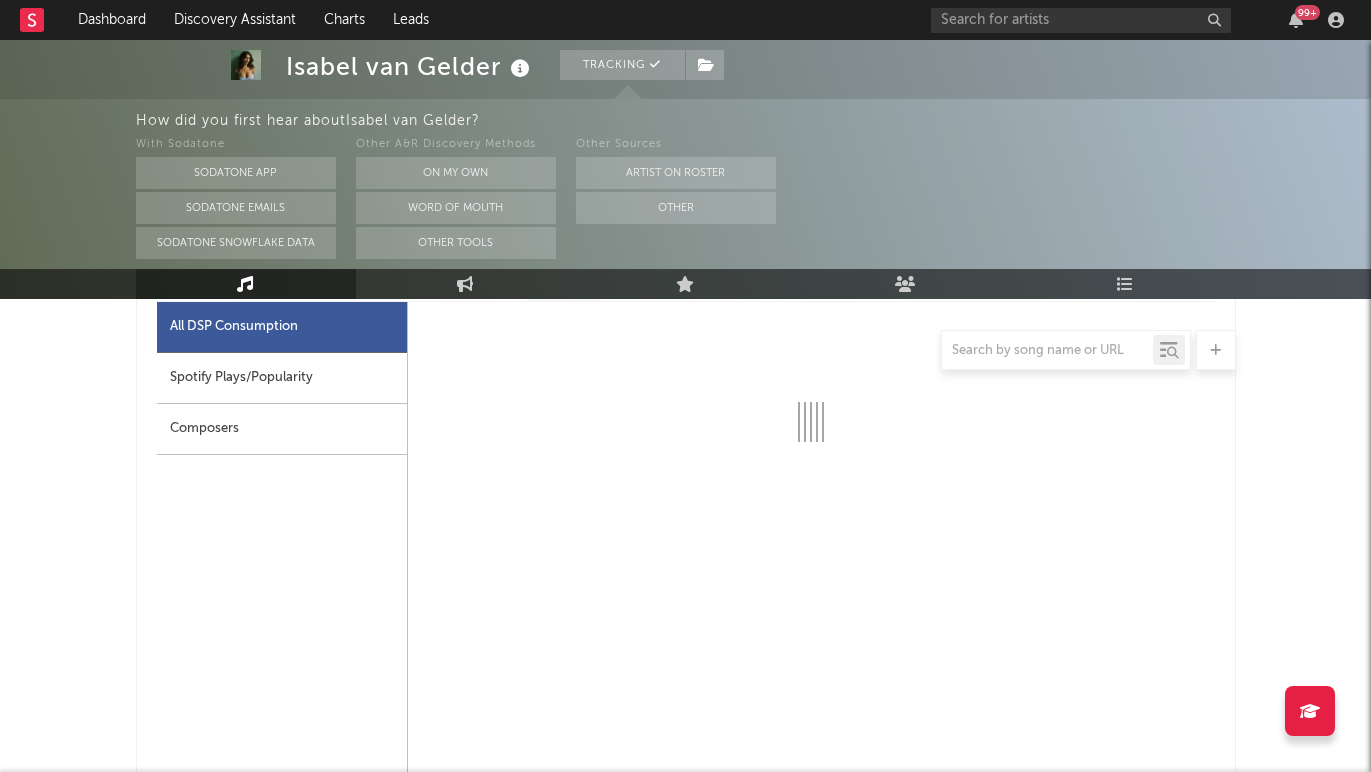 select on "1w" 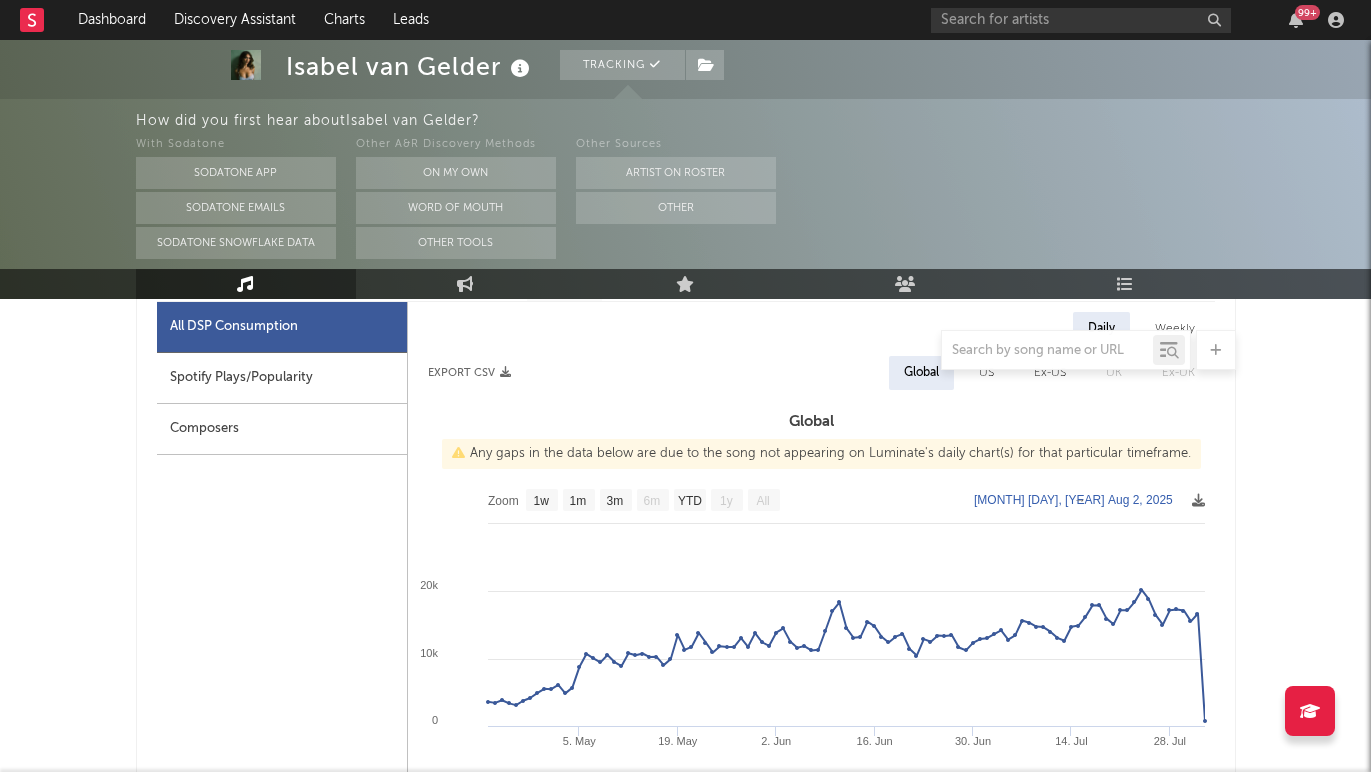 click on "Spotify Plays/Popularity" at bounding box center [282, 378] 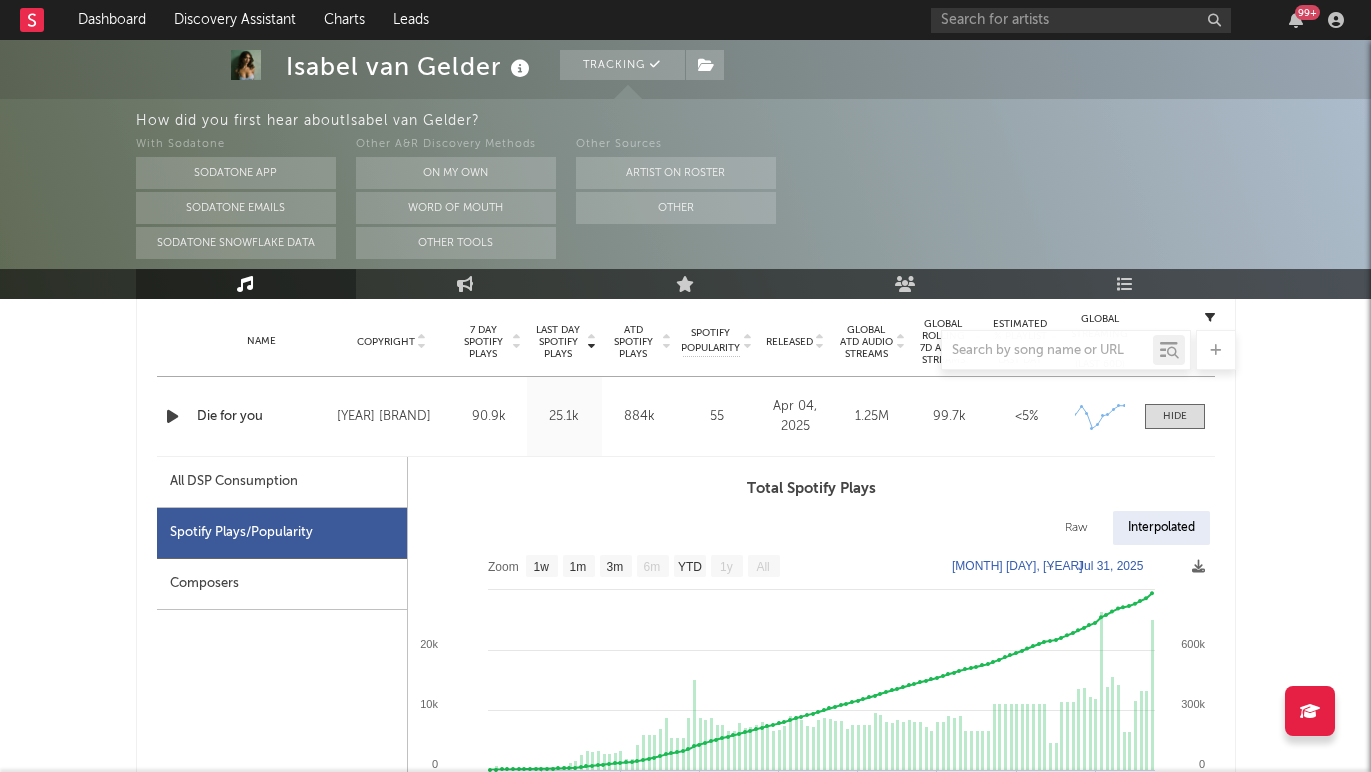 scroll, scrollTop: 797, scrollLeft: 0, axis: vertical 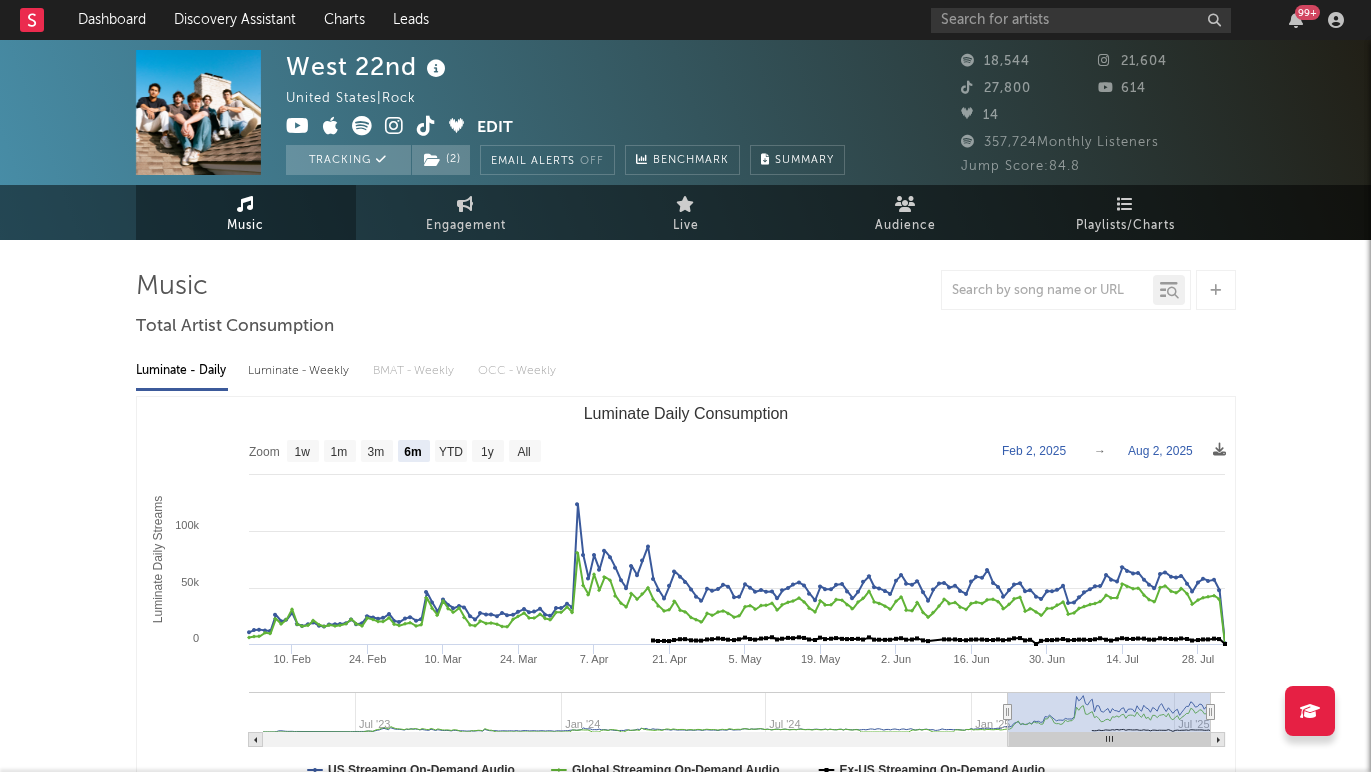 select on "6m" 